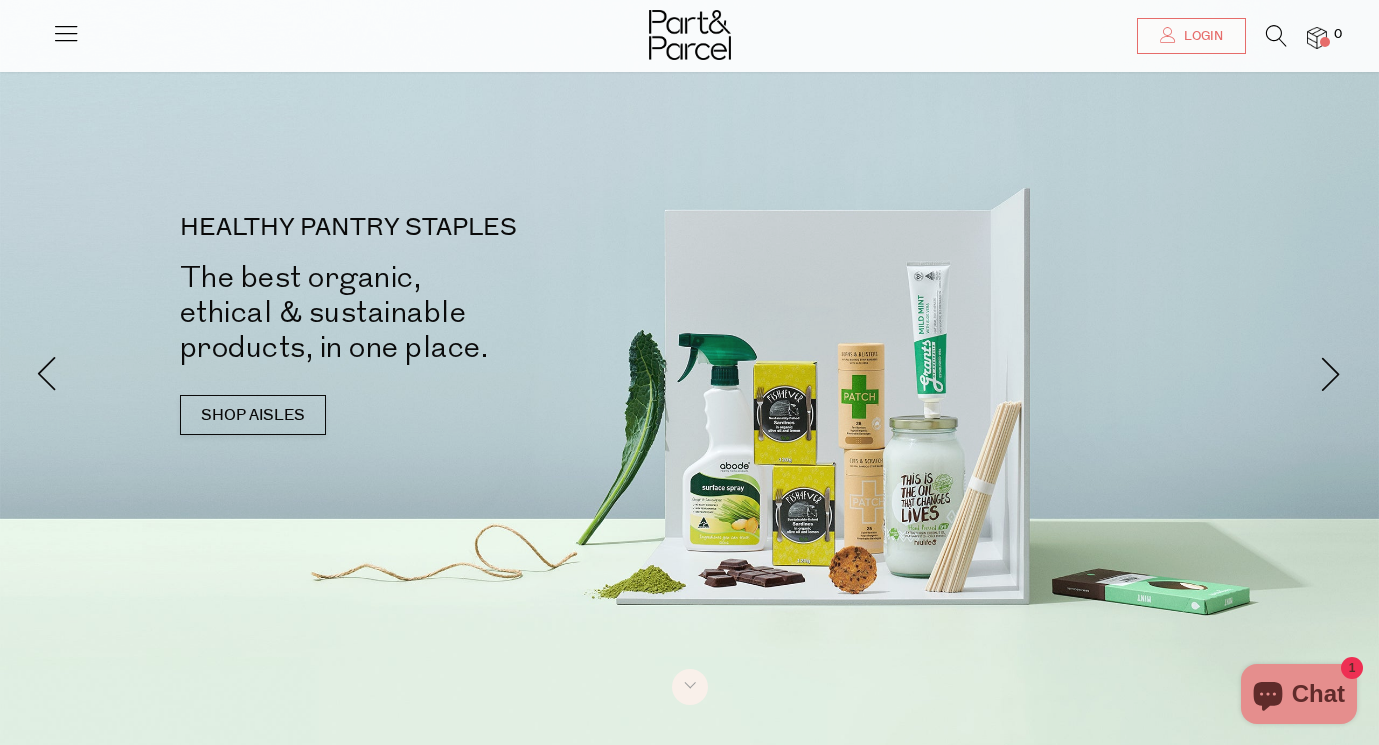 scroll, scrollTop: 40, scrollLeft: 0, axis: vertical 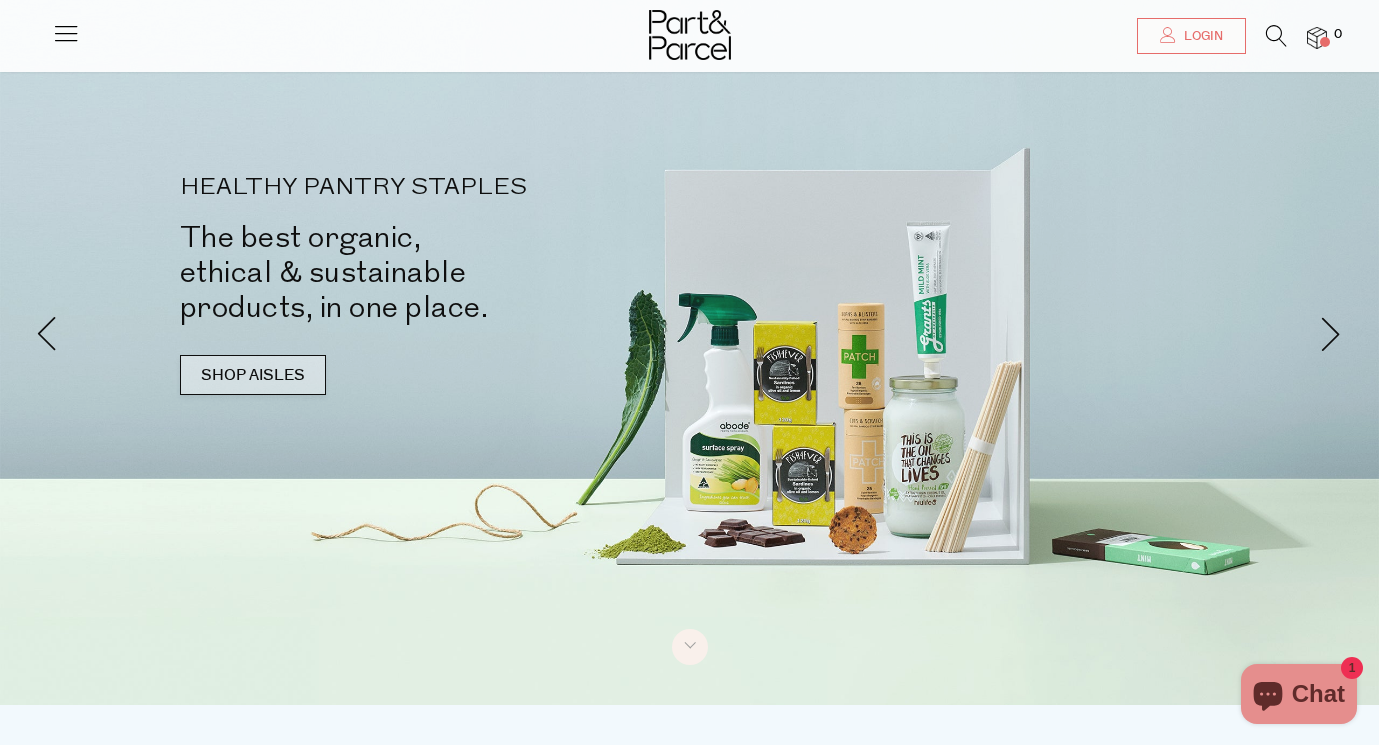 click on "SHOP AISLES" at bounding box center (253, 375) 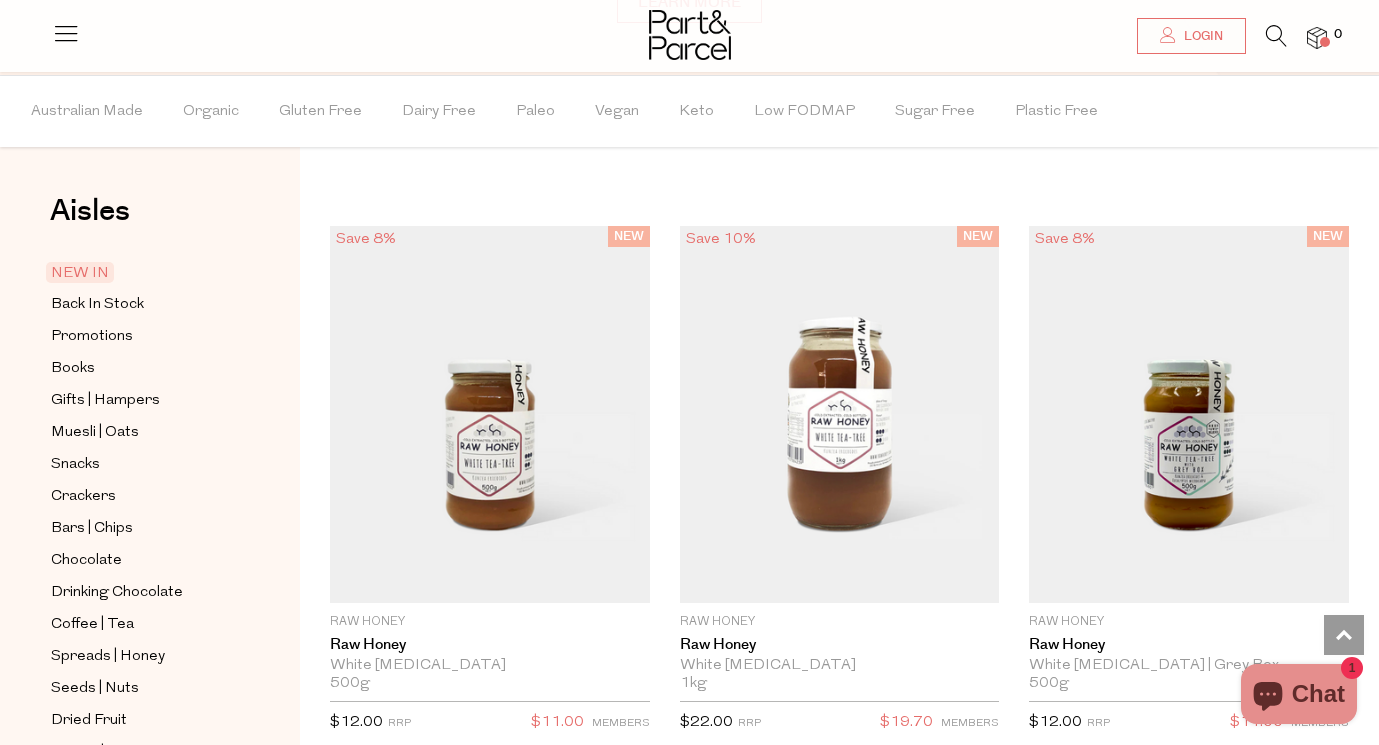 scroll, scrollTop: 1537, scrollLeft: 0, axis: vertical 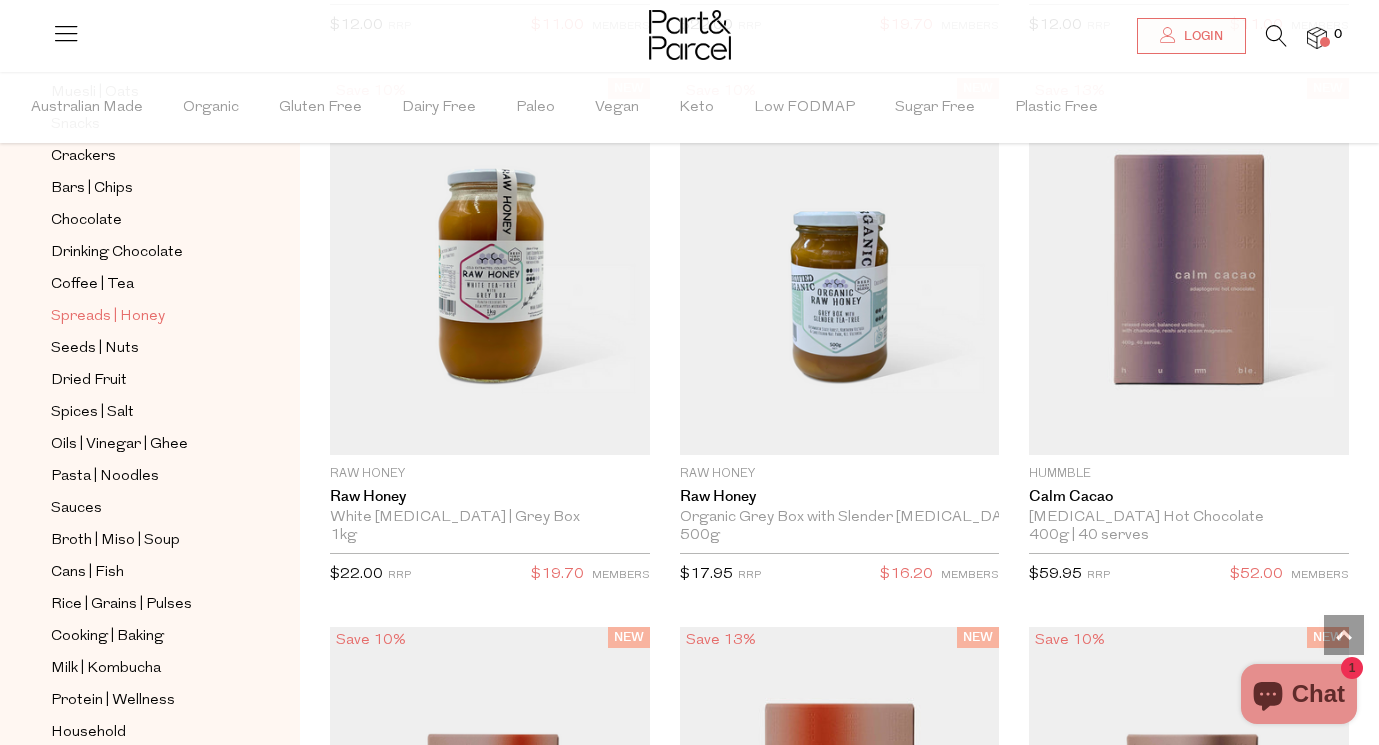 click on "Spreads | Honey" at bounding box center (142, 316) 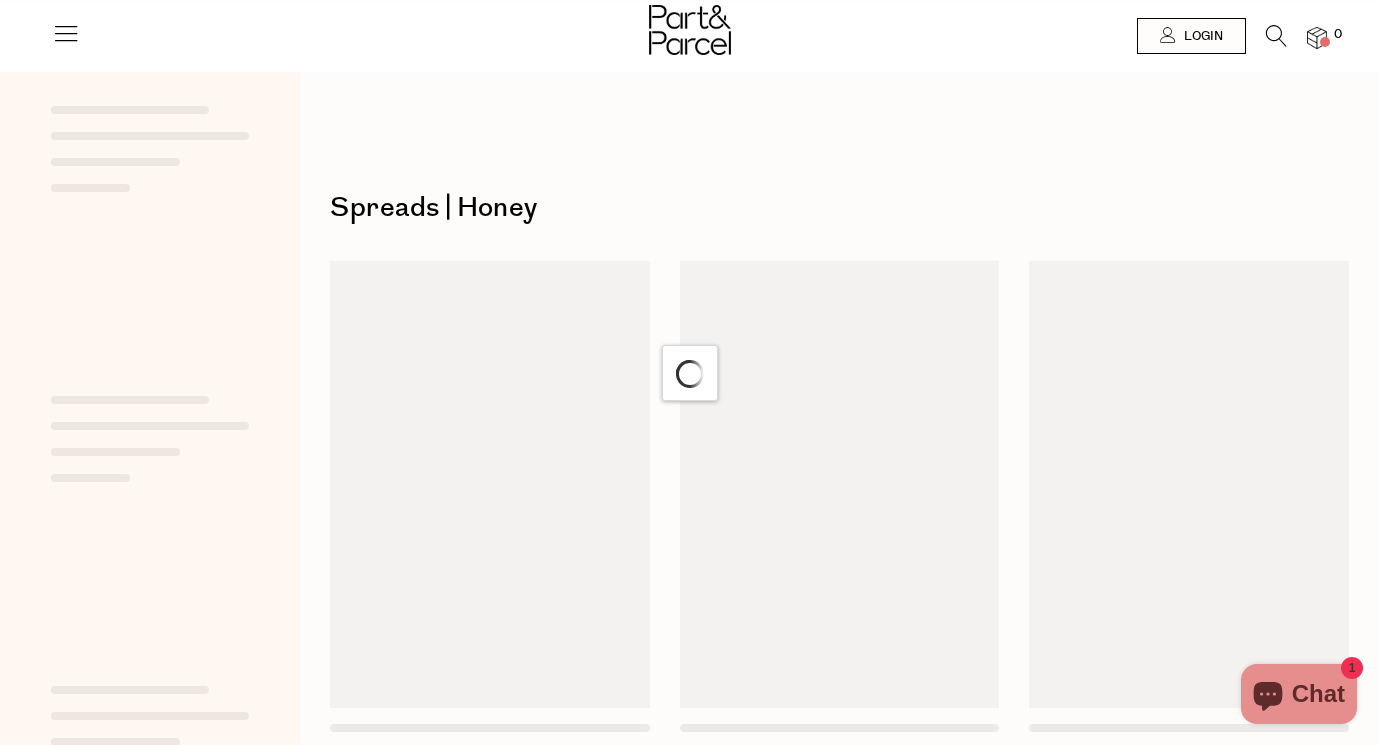 scroll, scrollTop: 0, scrollLeft: 0, axis: both 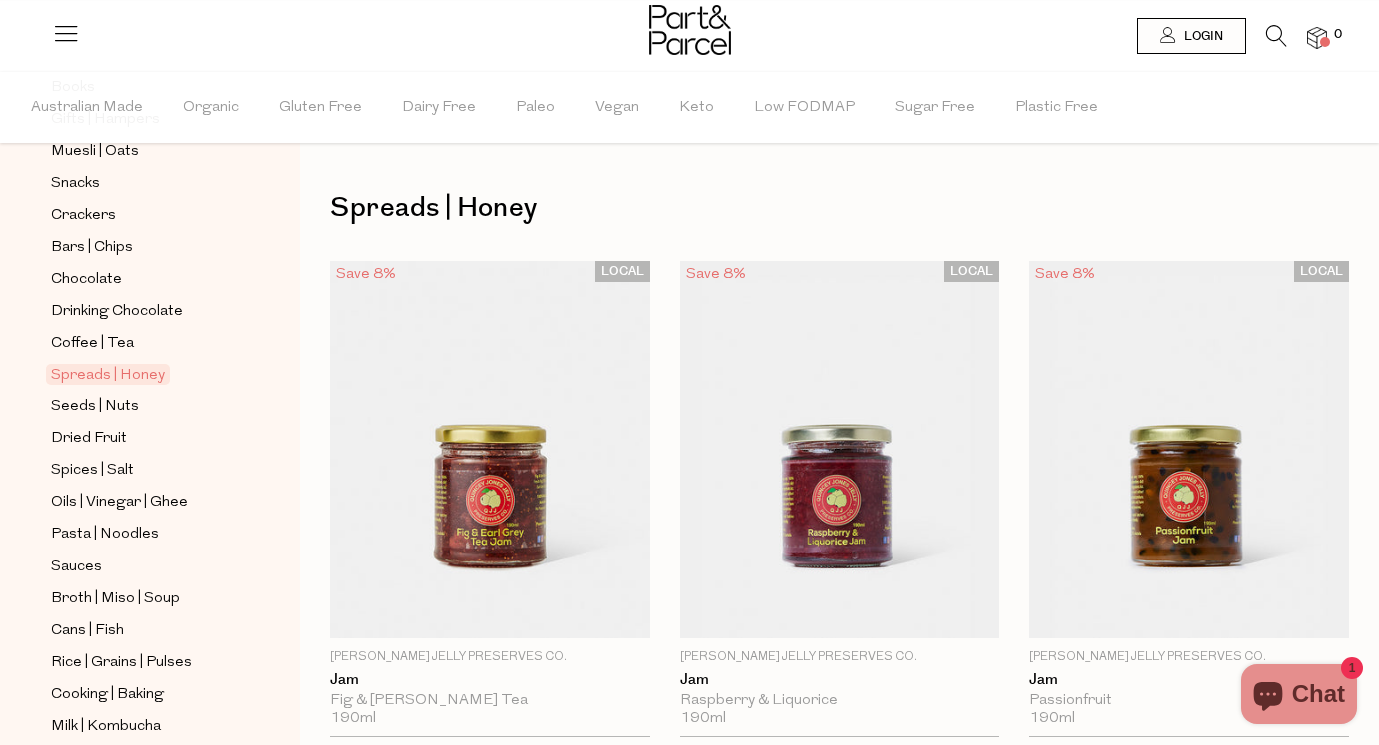 click at bounding box center [1276, 36] 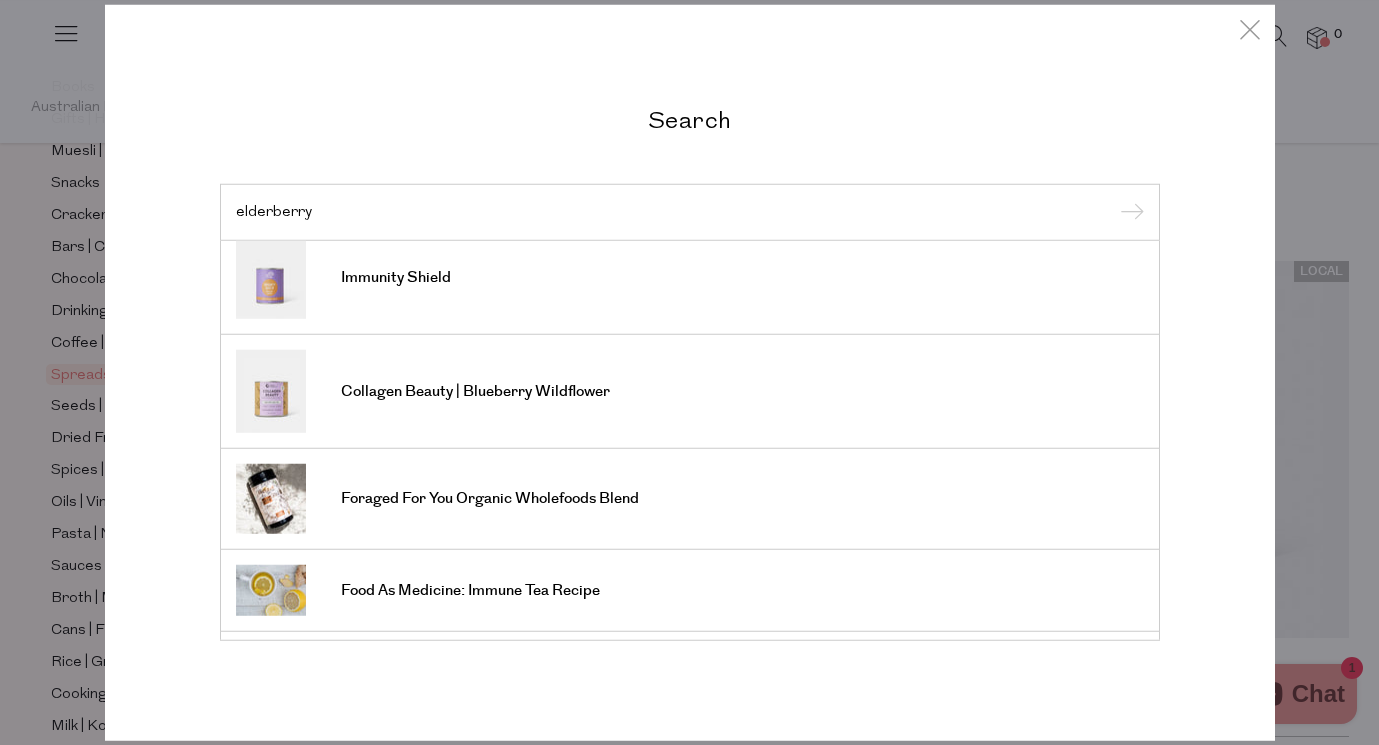 scroll, scrollTop: 171, scrollLeft: 0, axis: vertical 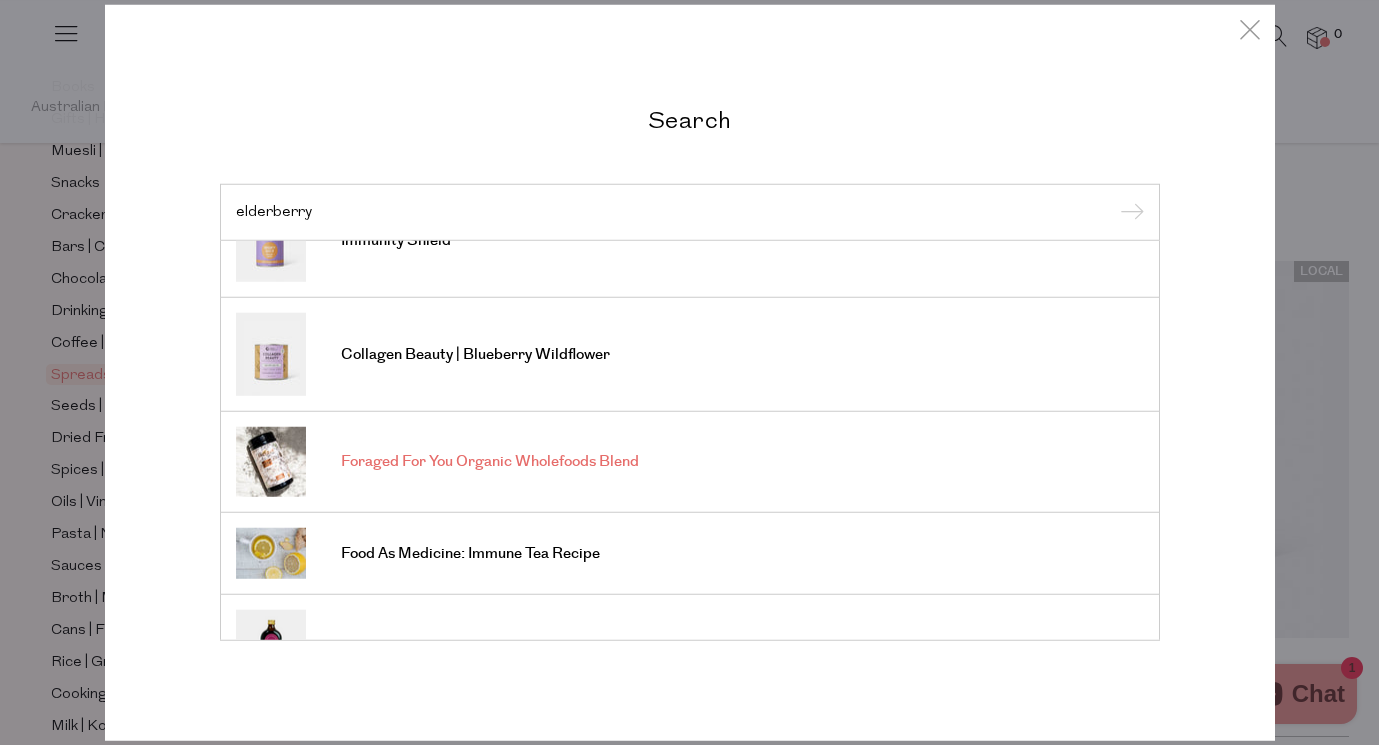 type on "elderberry" 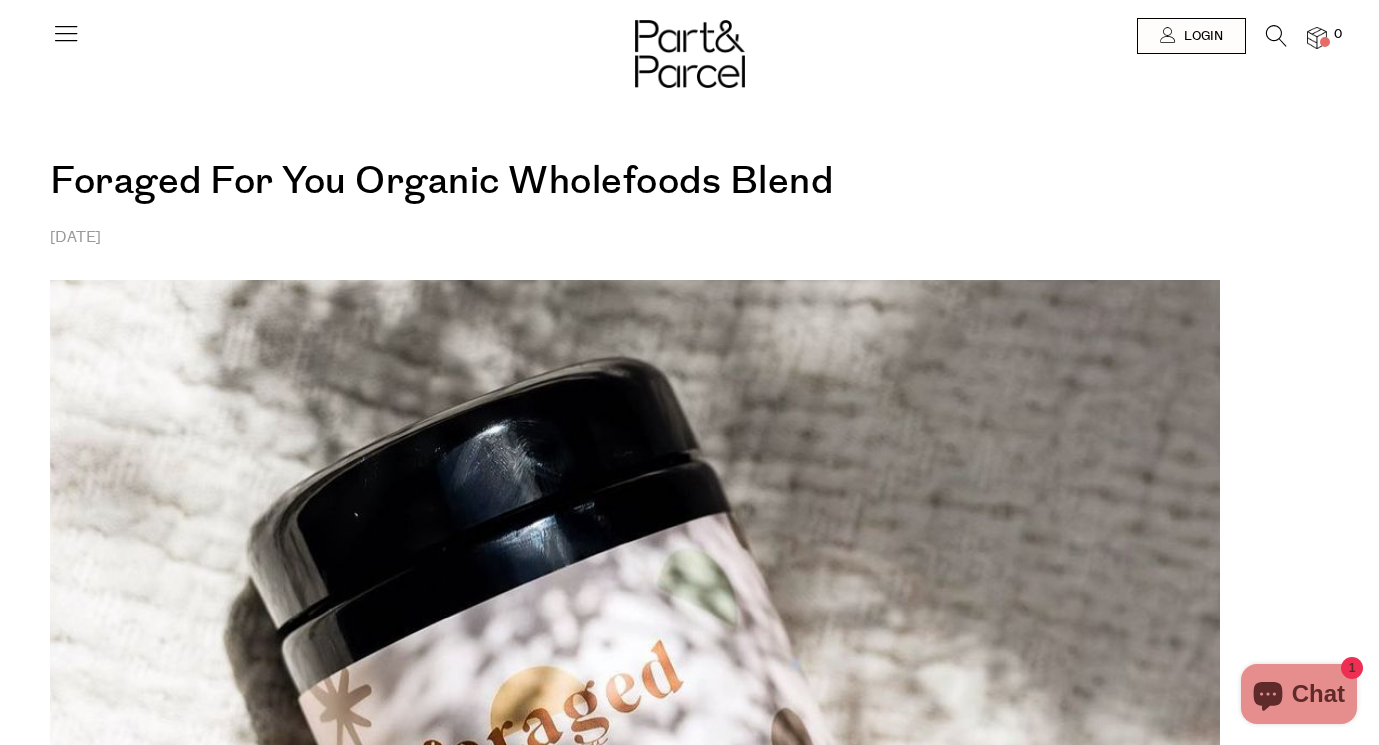 scroll, scrollTop: 0, scrollLeft: 0, axis: both 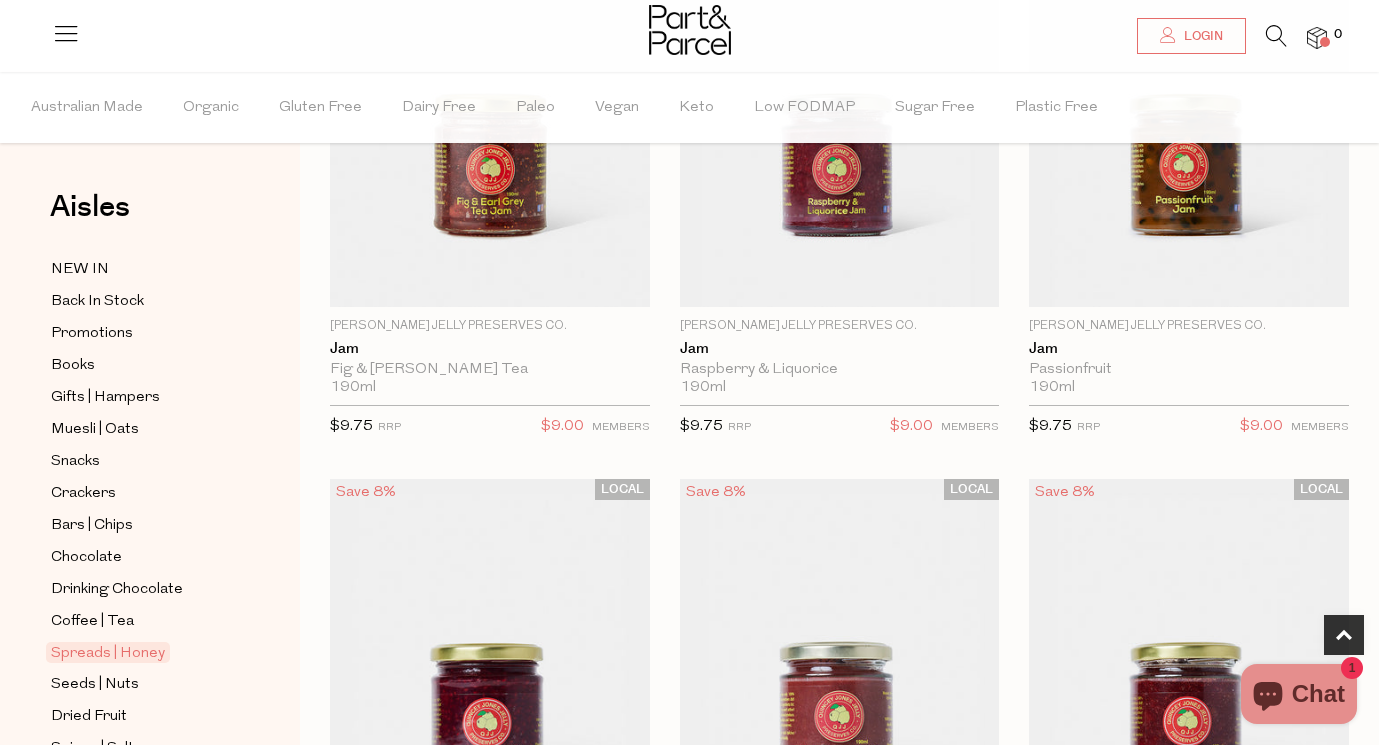 click at bounding box center (1276, 36) 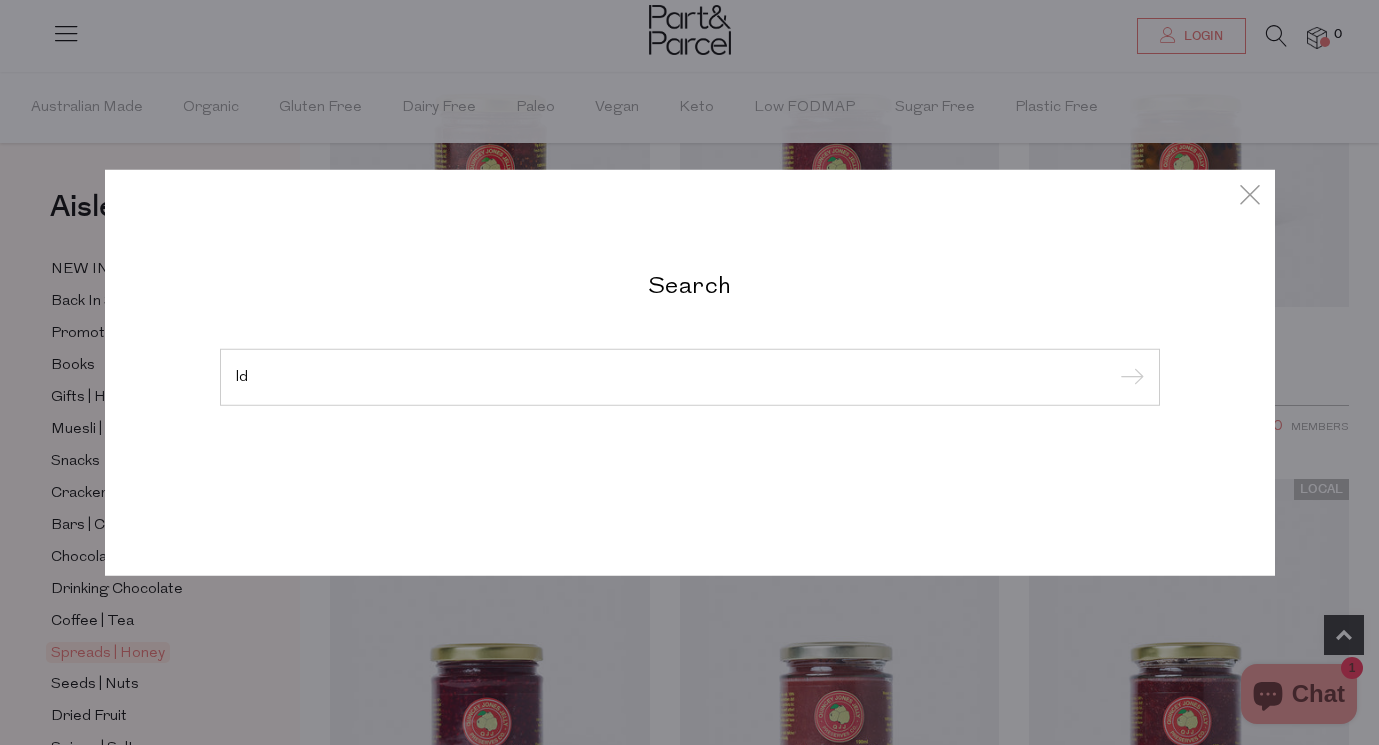 type on "l" 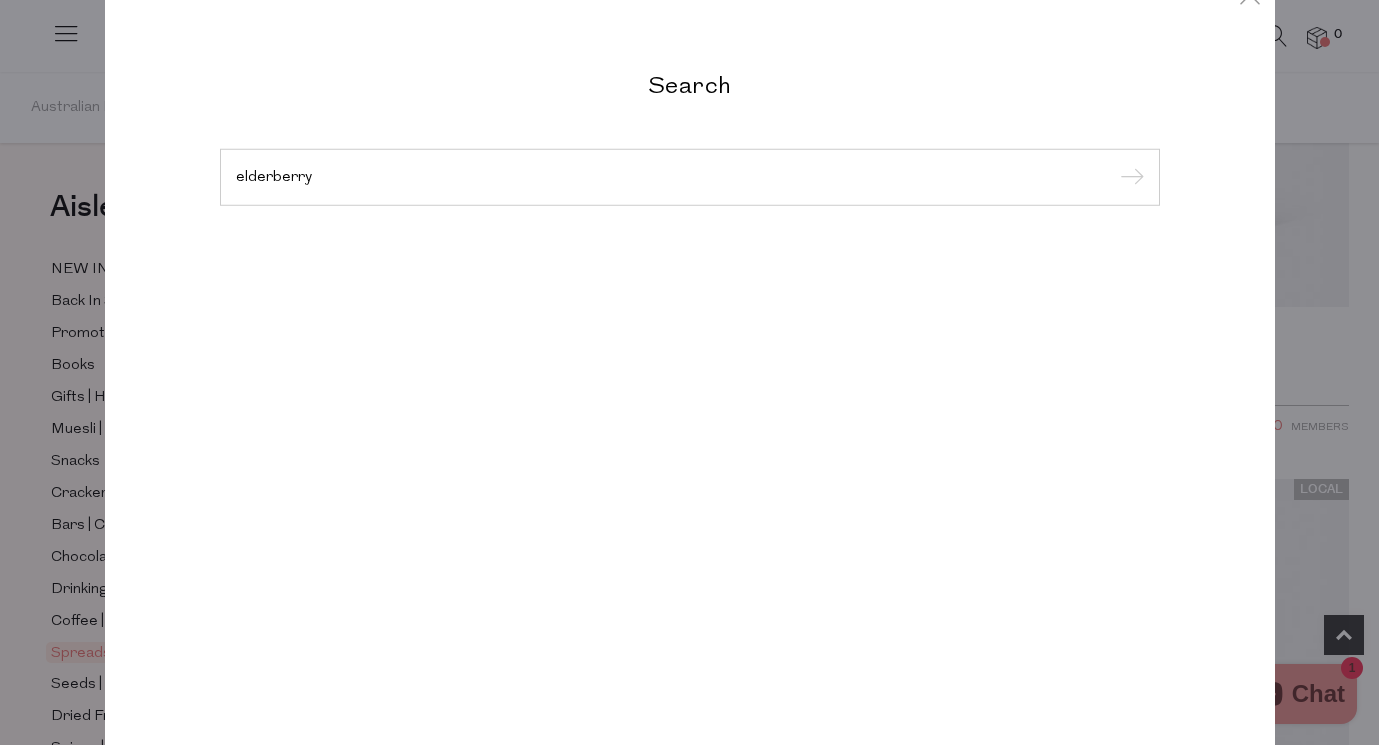 type on "elderberry" 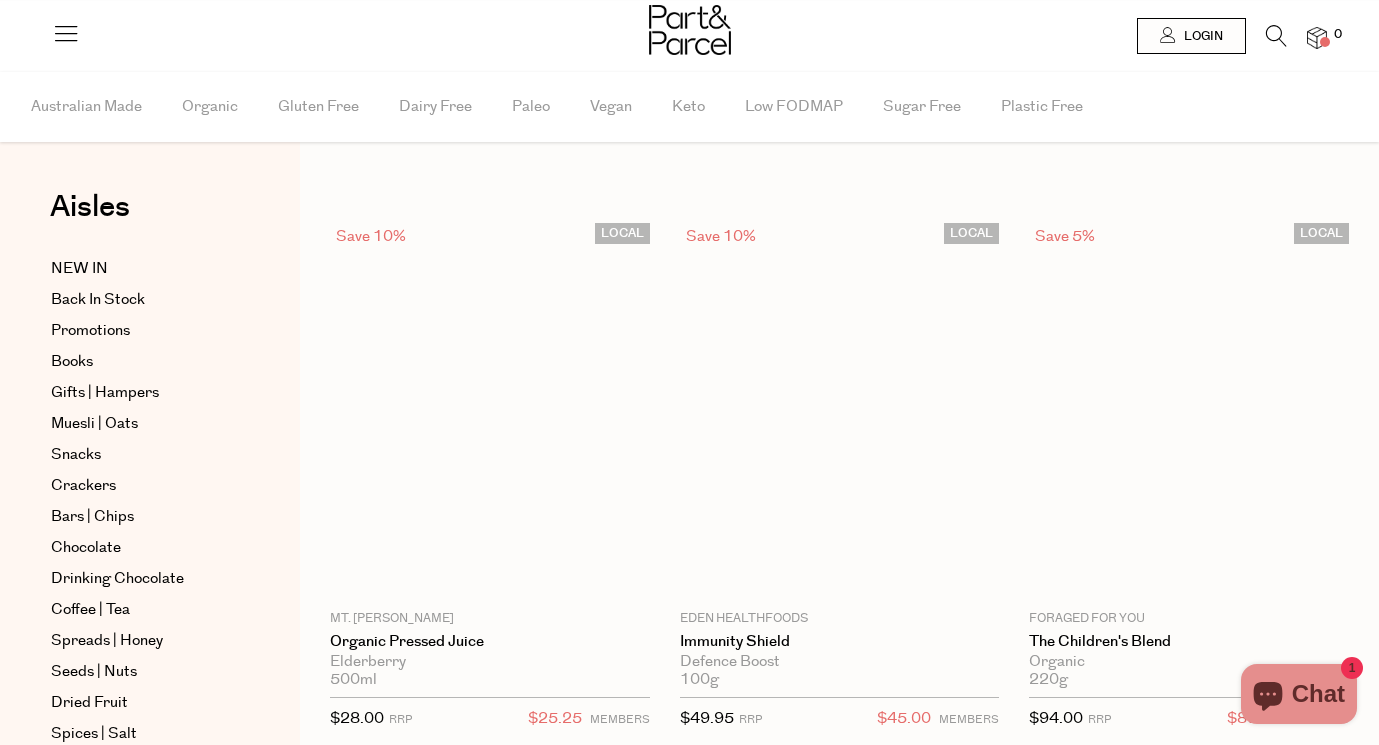 scroll, scrollTop: 0, scrollLeft: 0, axis: both 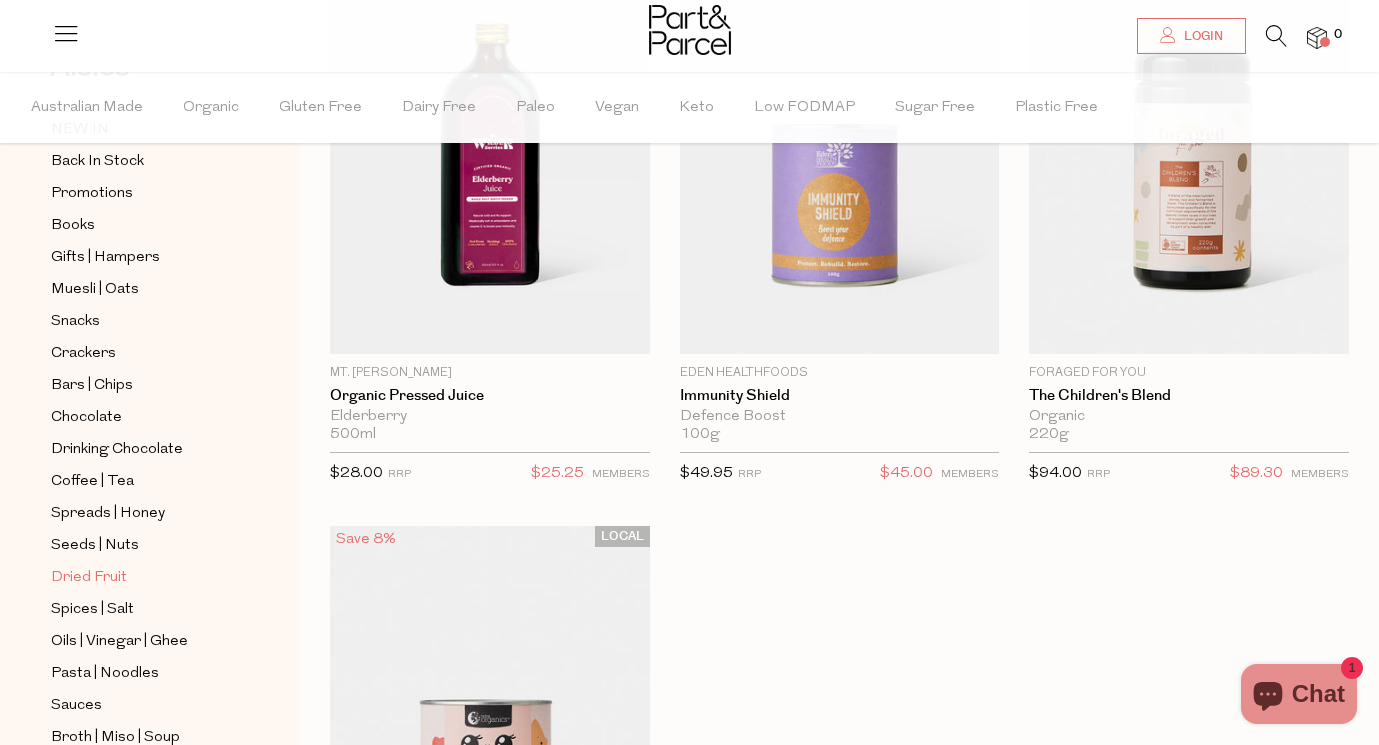 click on "Dried Fruit" at bounding box center (89, 578) 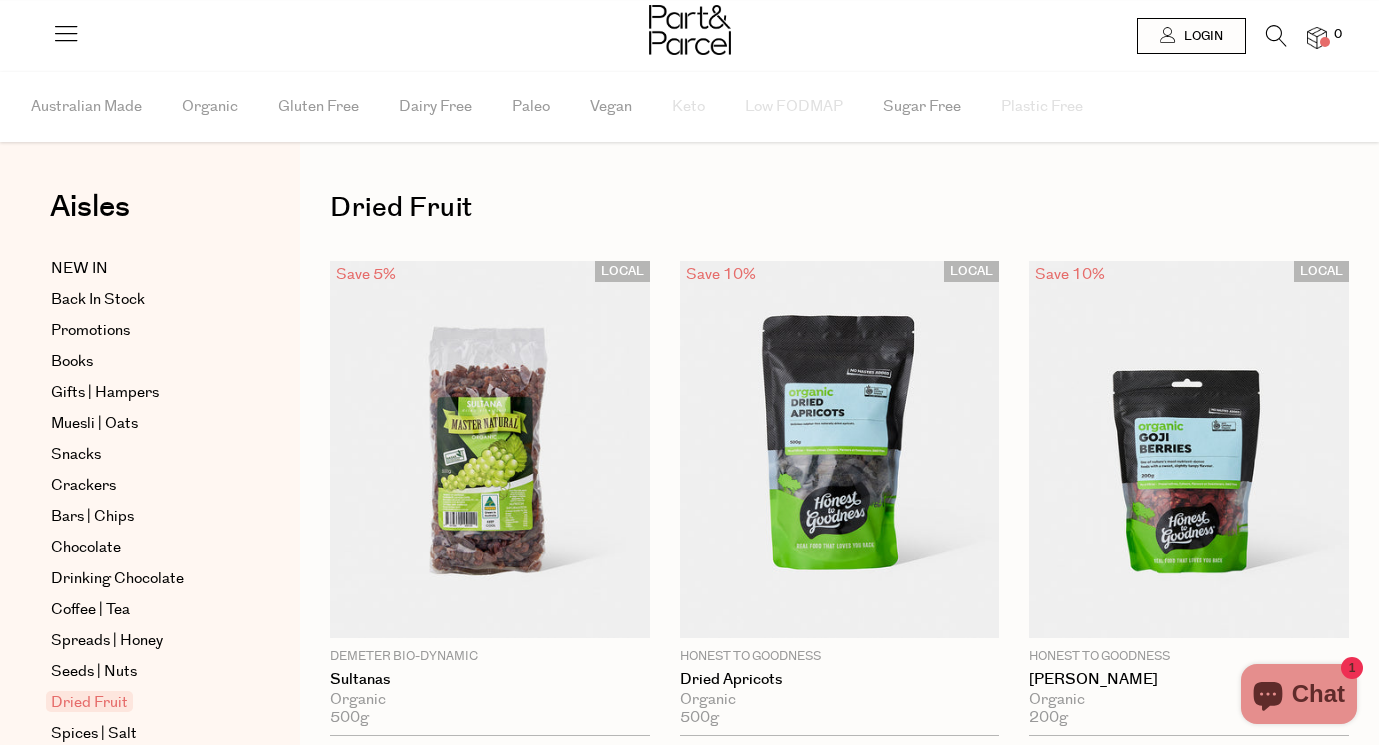 scroll, scrollTop: 0, scrollLeft: 0, axis: both 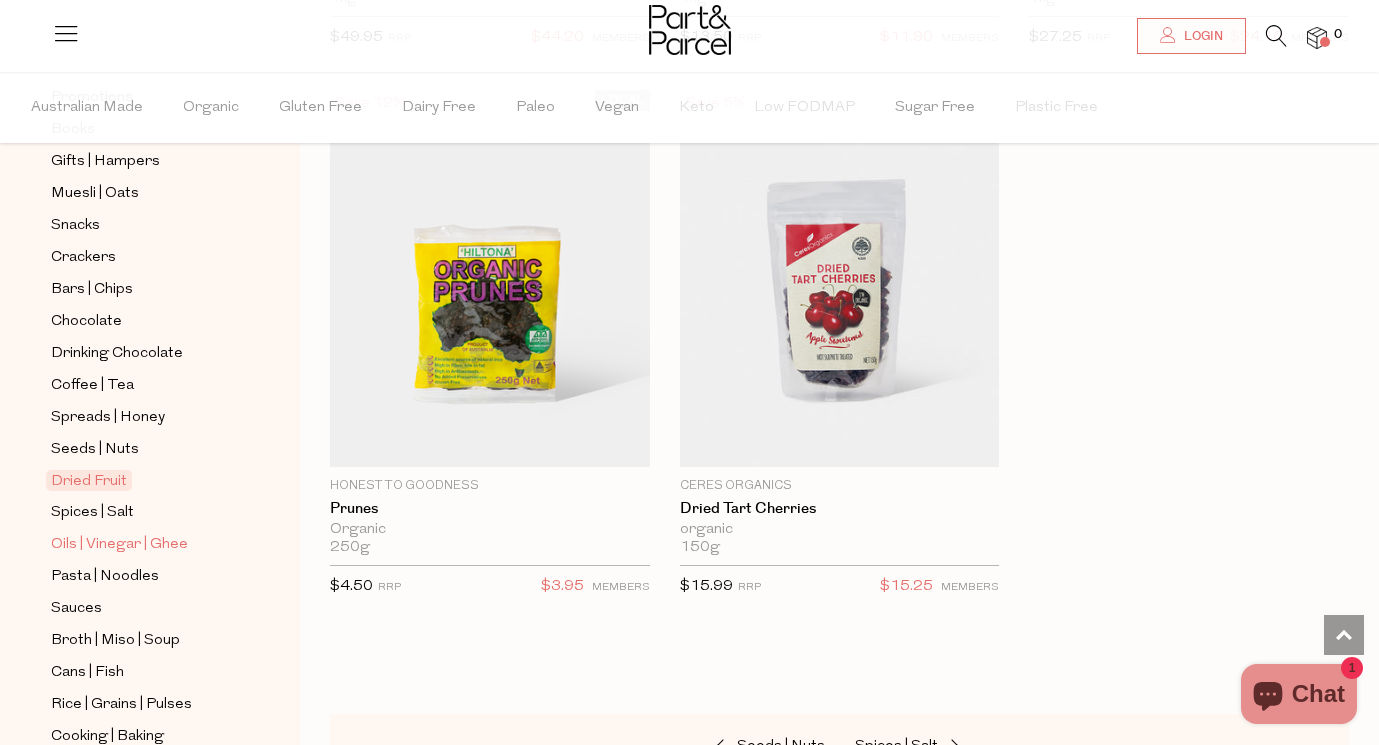 click on "Oils | Vinegar | Ghee" at bounding box center (119, 545) 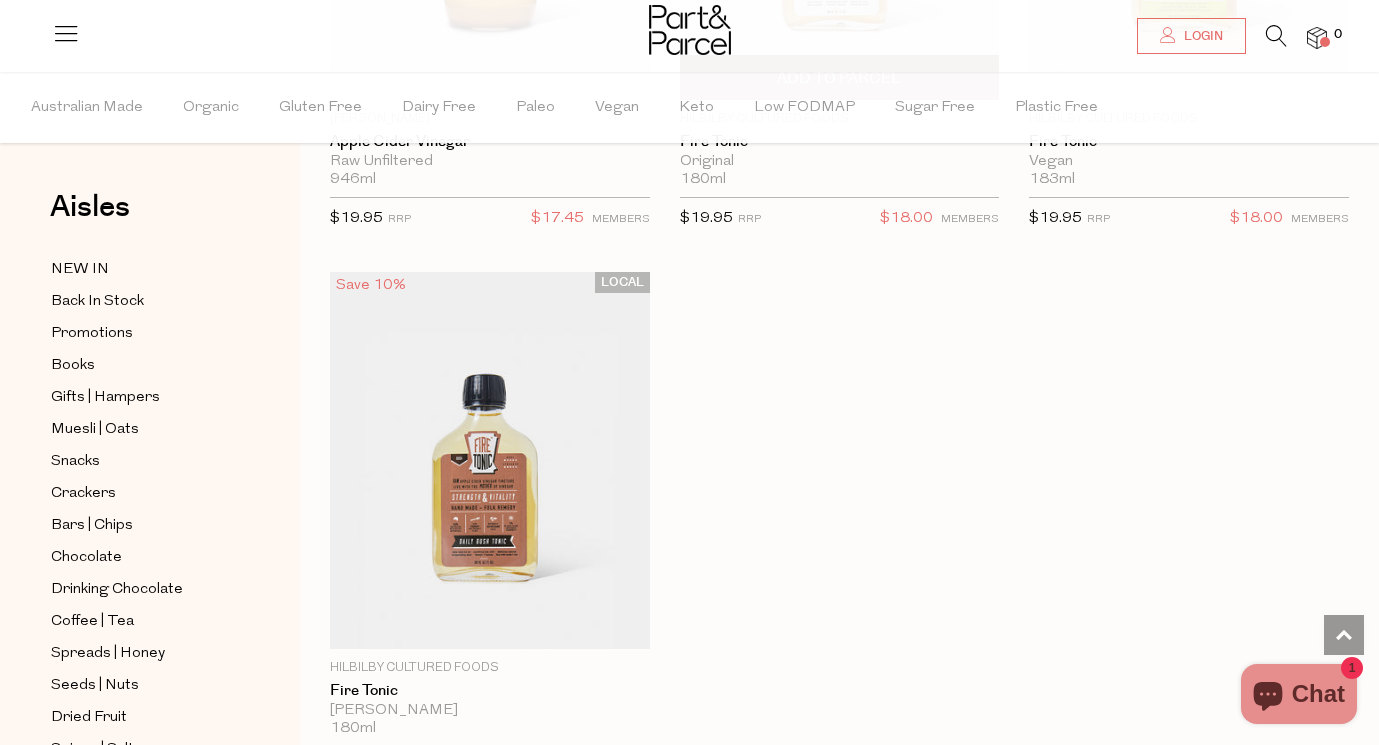 scroll, scrollTop: 8521, scrollLeft: 0, axis: vertical 